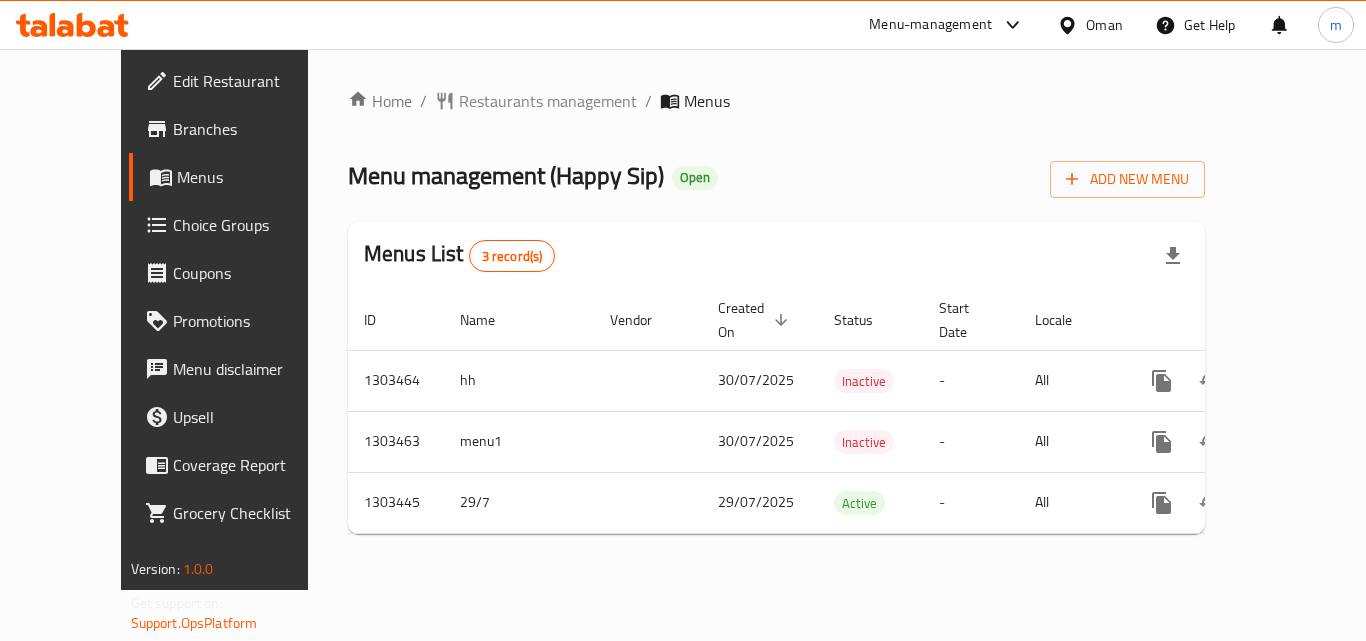 scroll, scrollTop: 0, scrollLeft: 0, axis: both 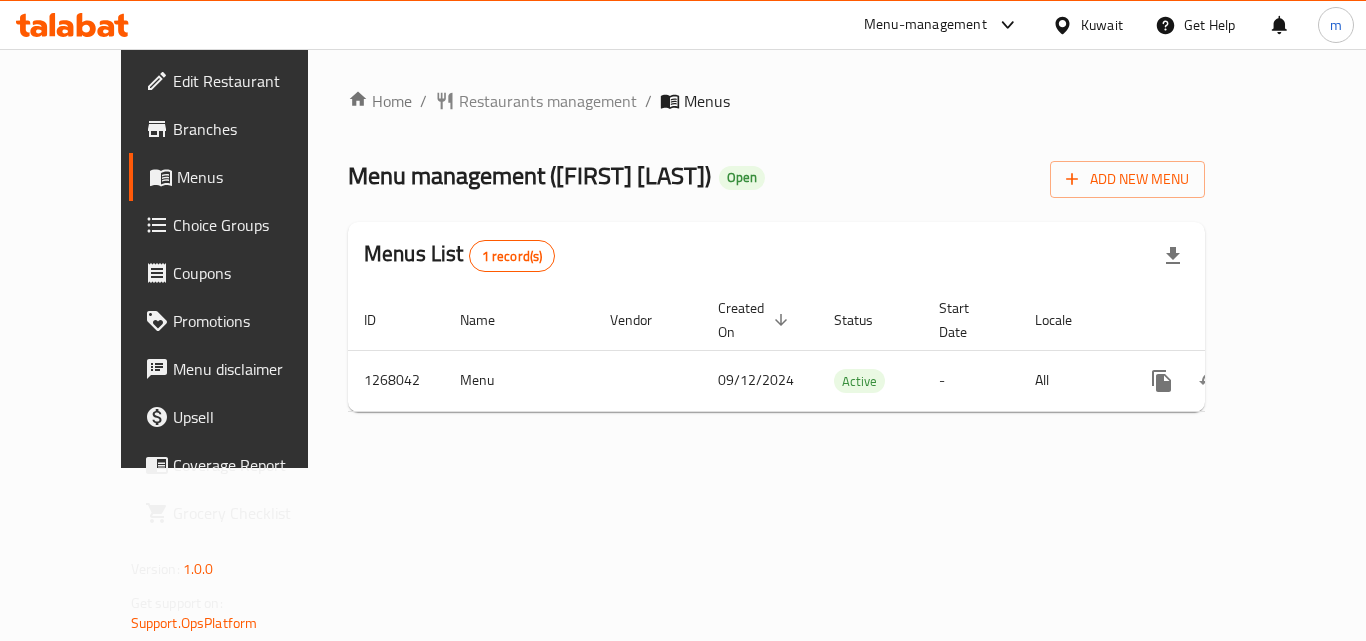click 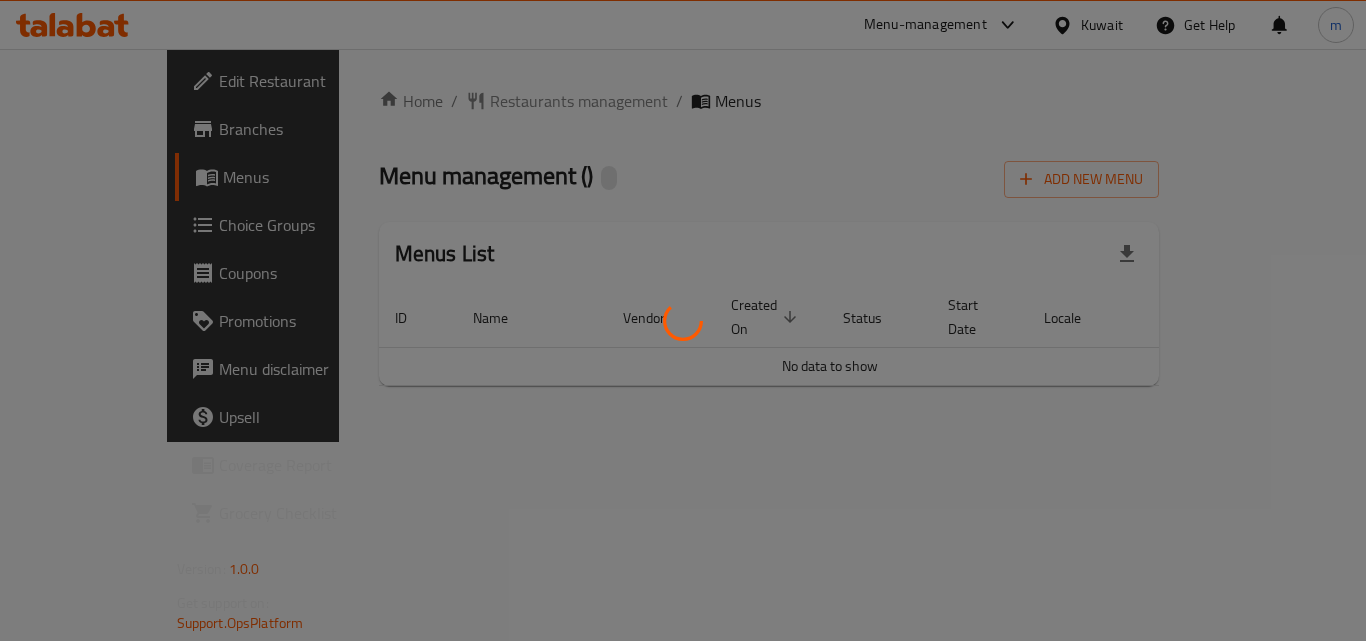 scroll, scrollTop: 0, scrollLeft: 0, axis: both 